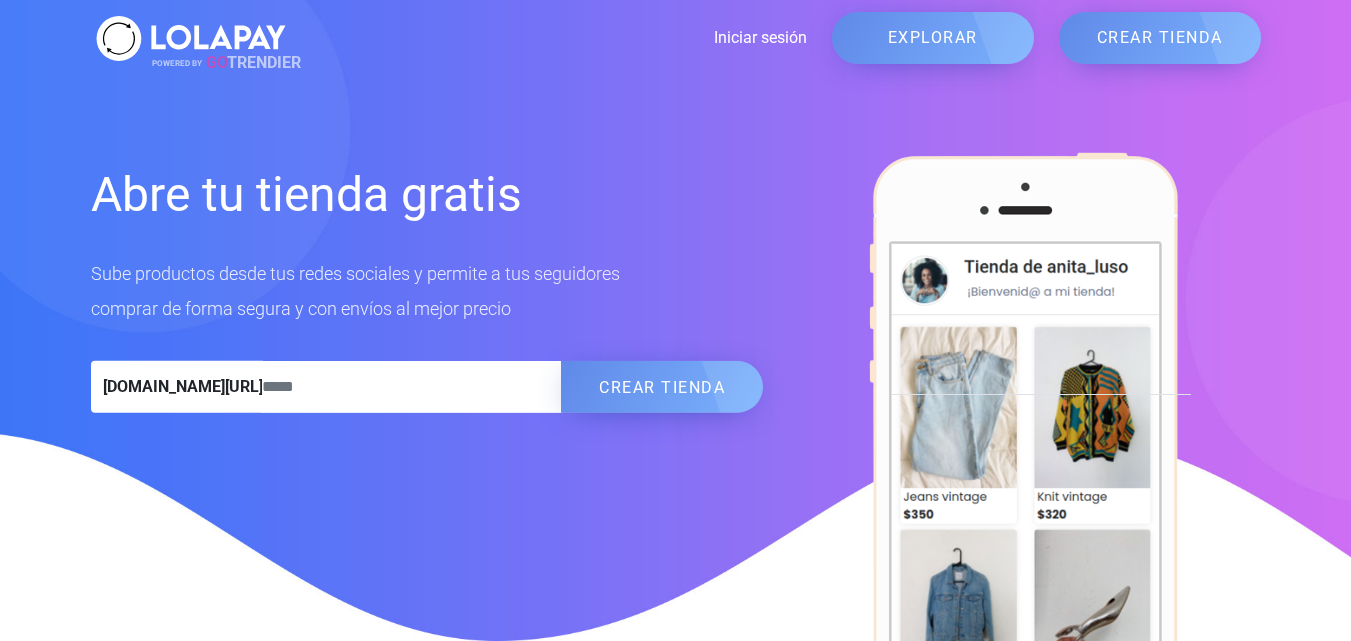 scroll, scrollTop: 0, scrollLeft: 0, axis: both 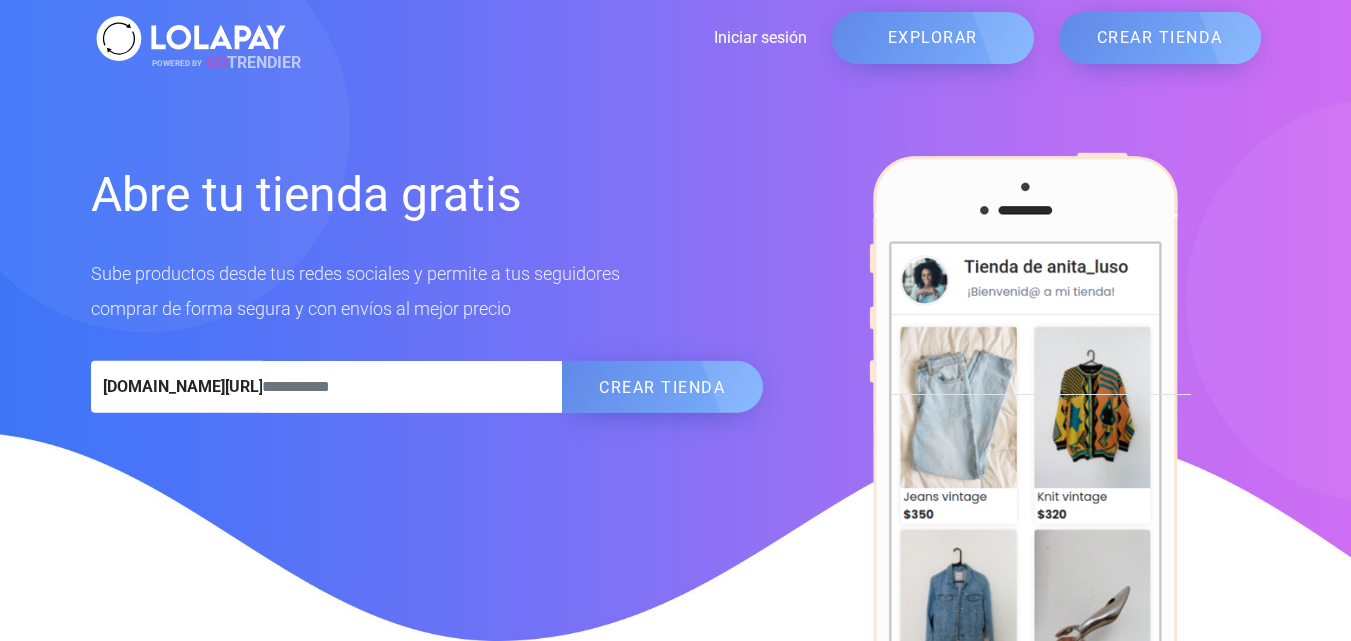 click at bounding box center (412, 387) 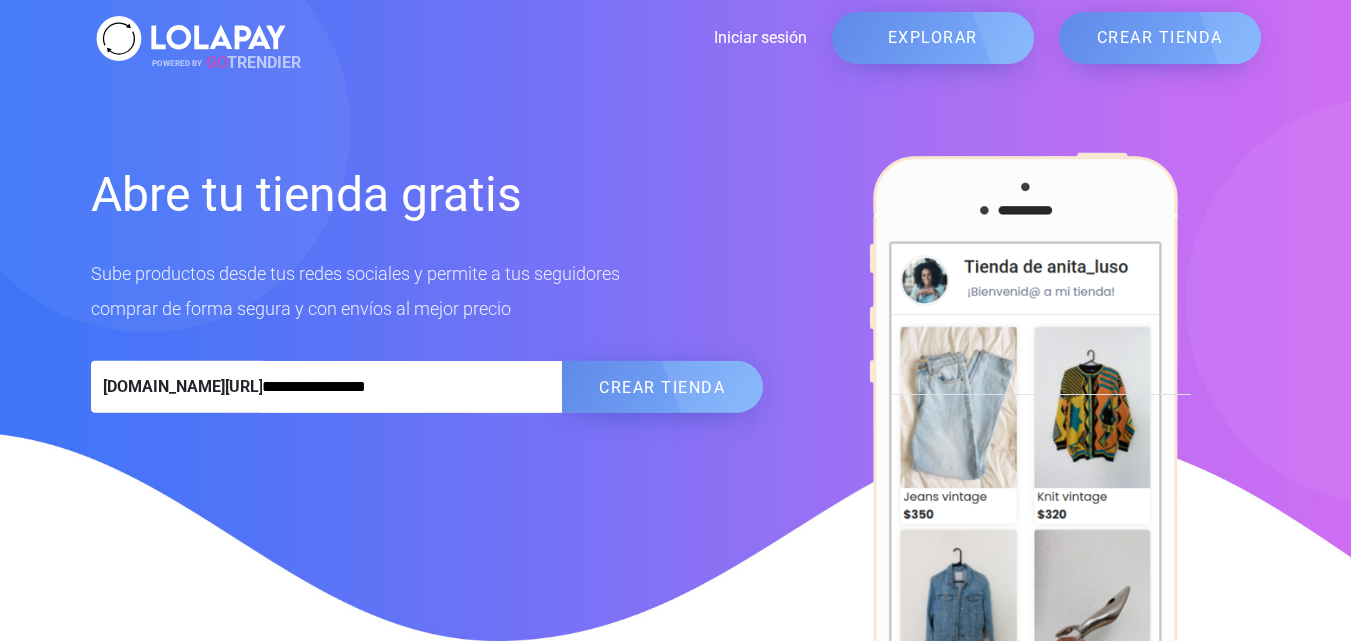 type on "**********" 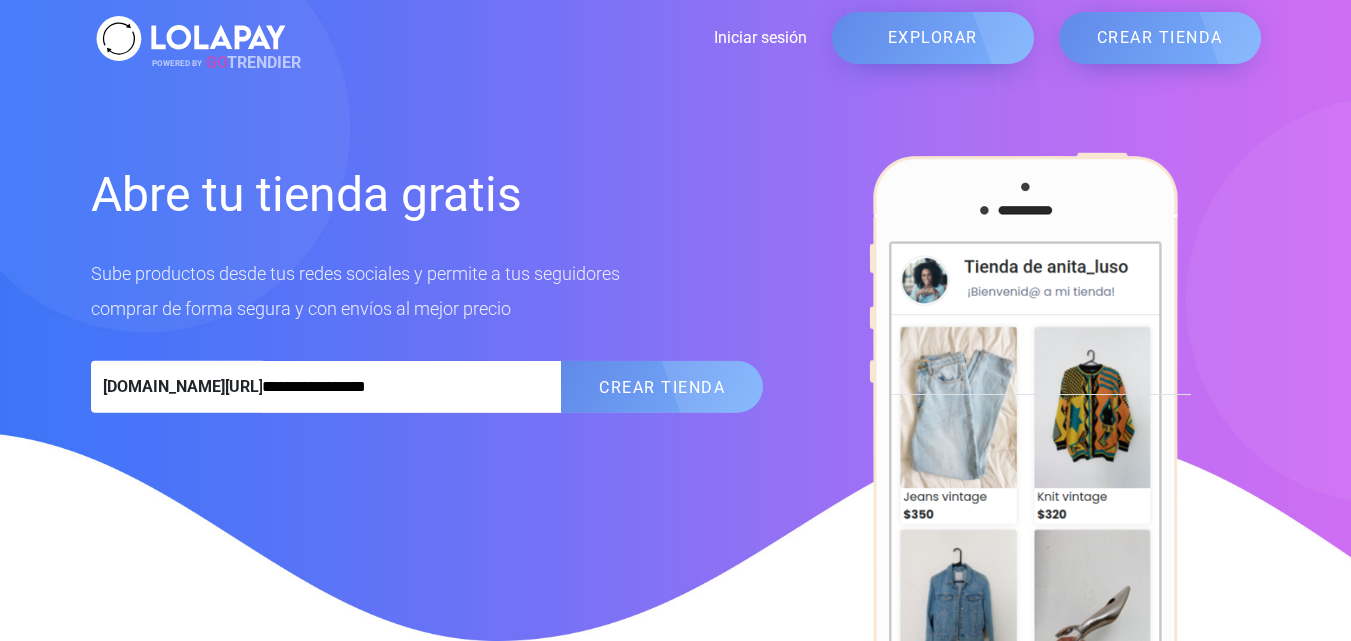 click on "CREAR TIENDA" at bounding box center [662, 387] 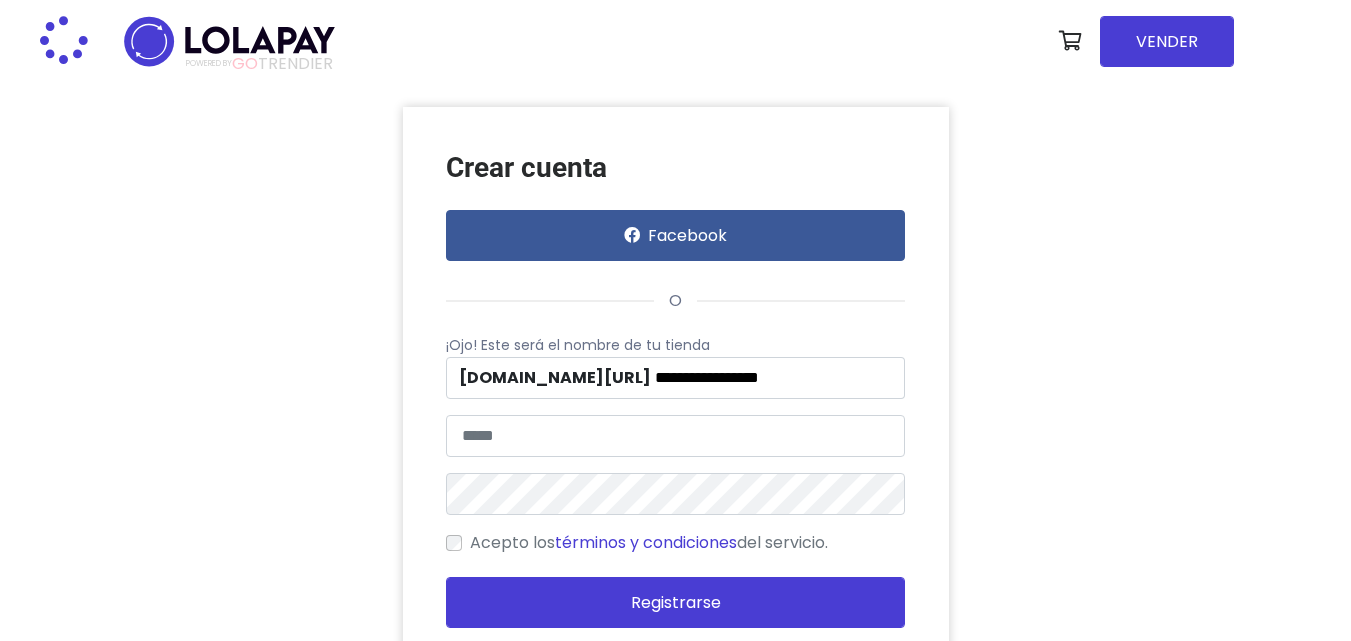 scroll, scrollTop: 0, scrollLeft: 0, axis: both 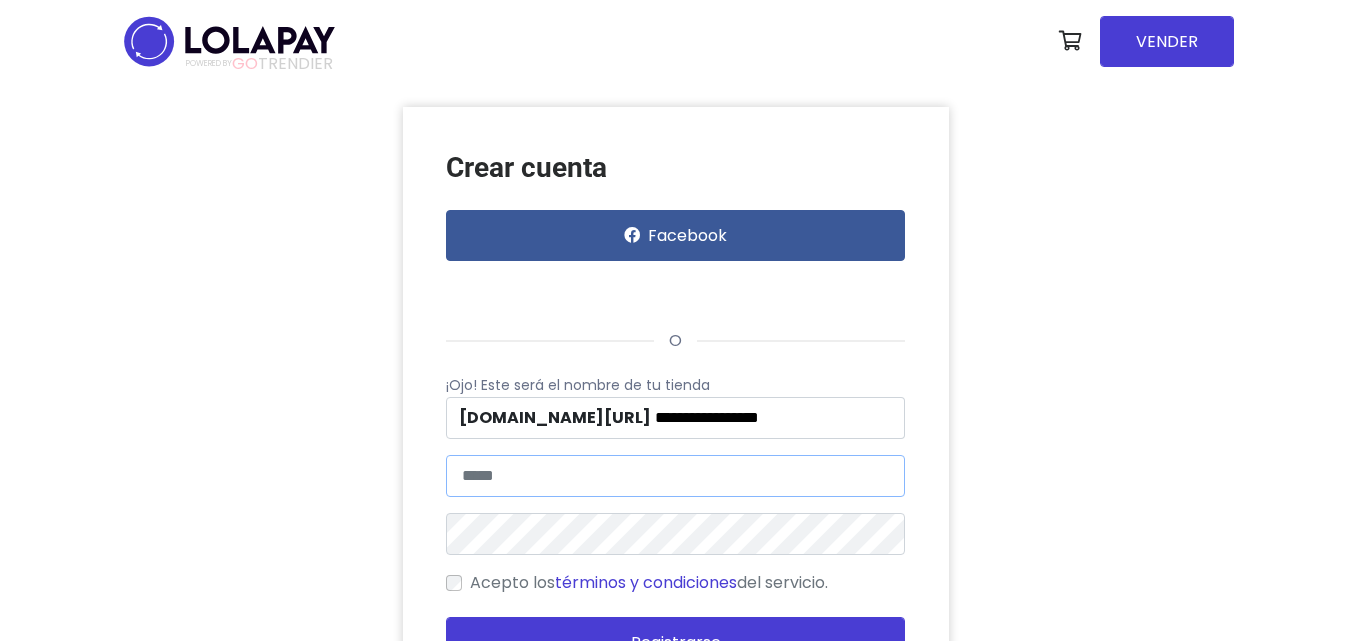 click at bounding box center (675, 476) 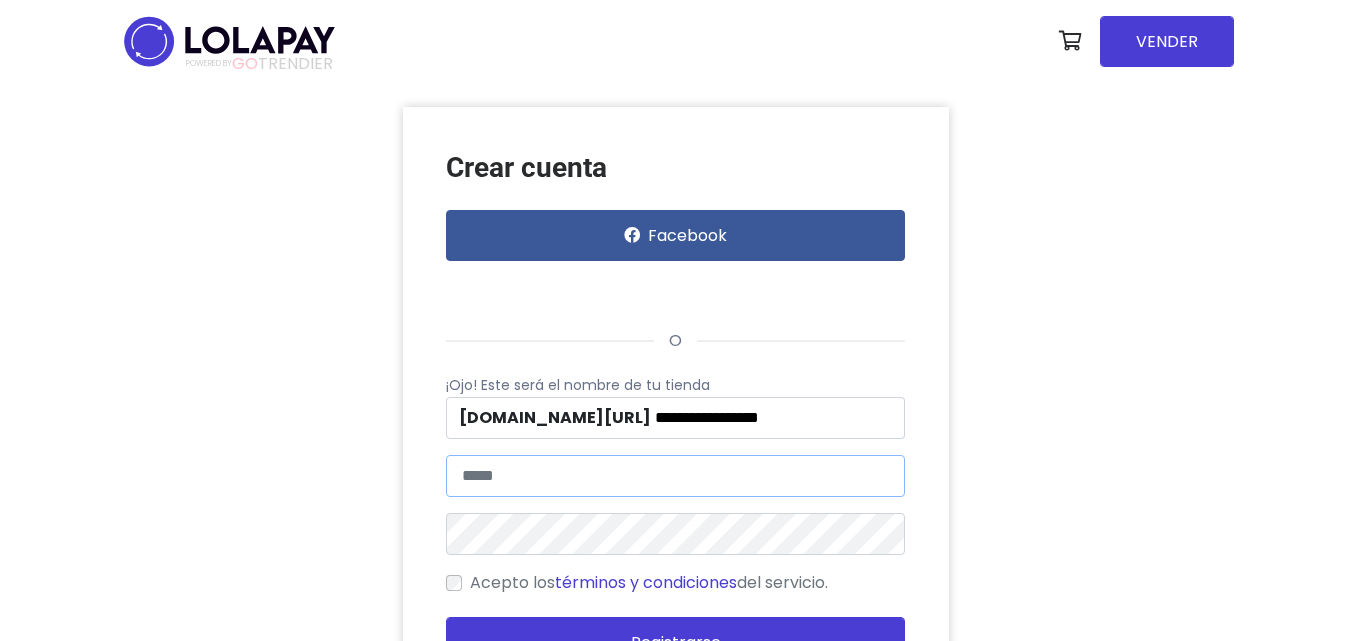 type on "**********" 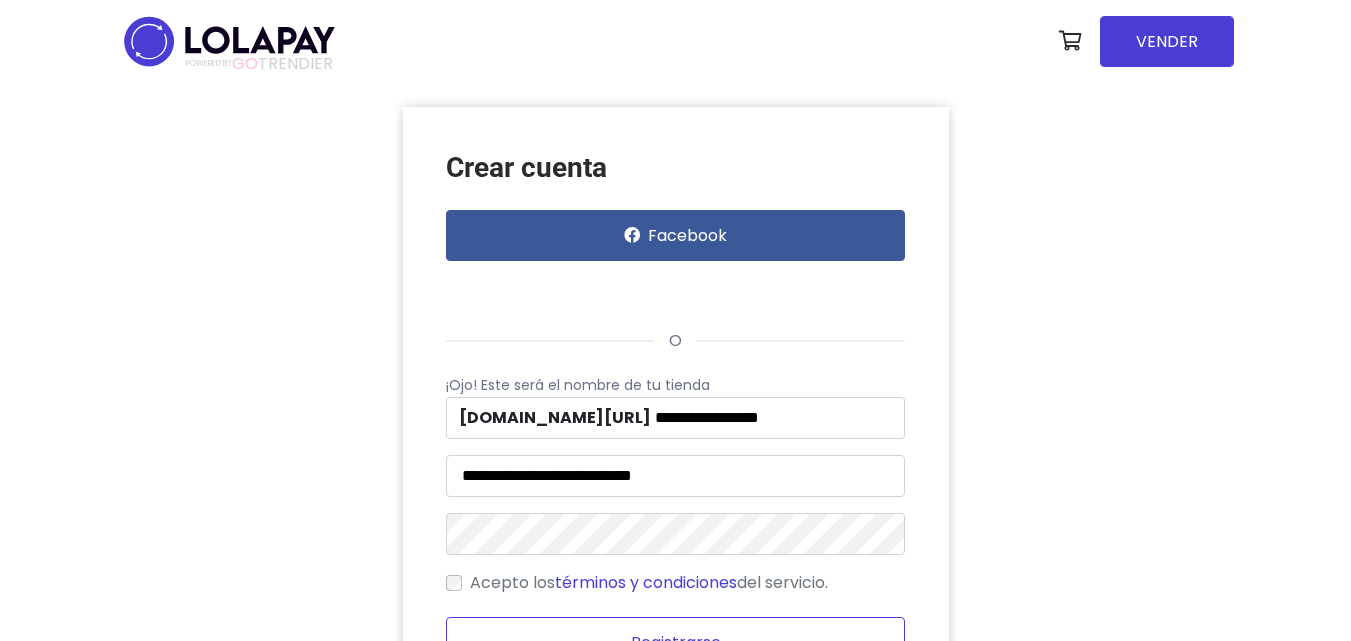 click on "Registrarse" at bounding box center [675, 642] 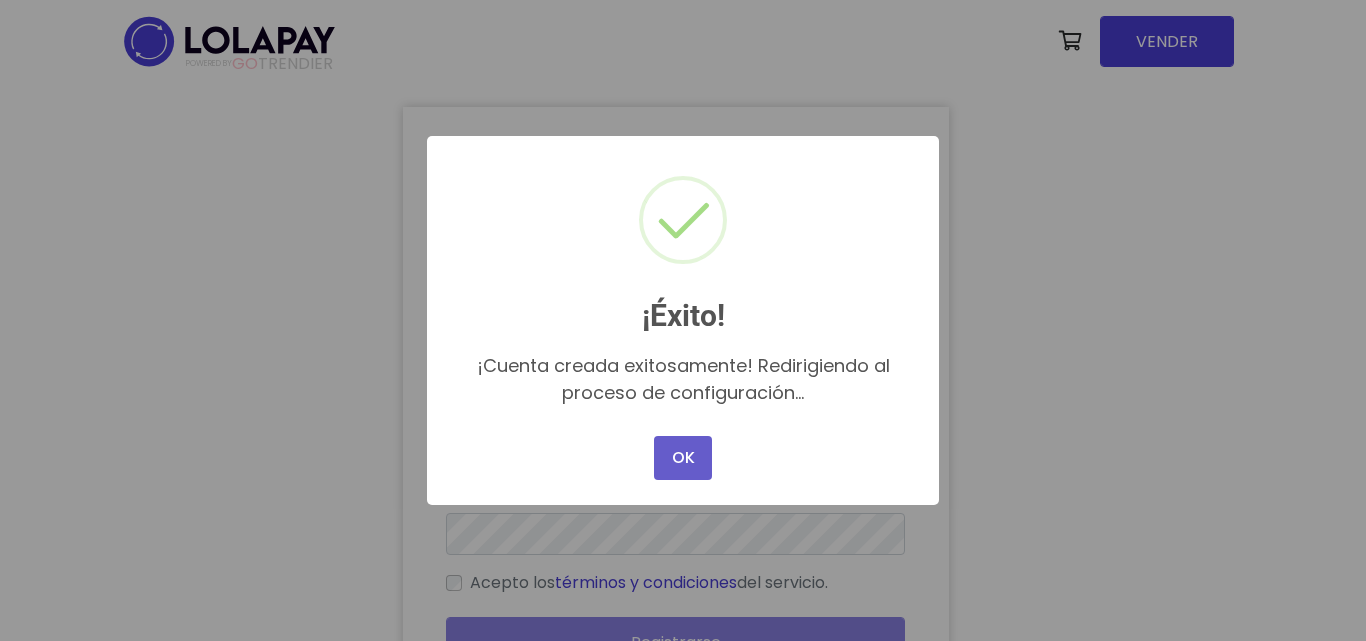 click on "OK" at bounding box center [683, 458] 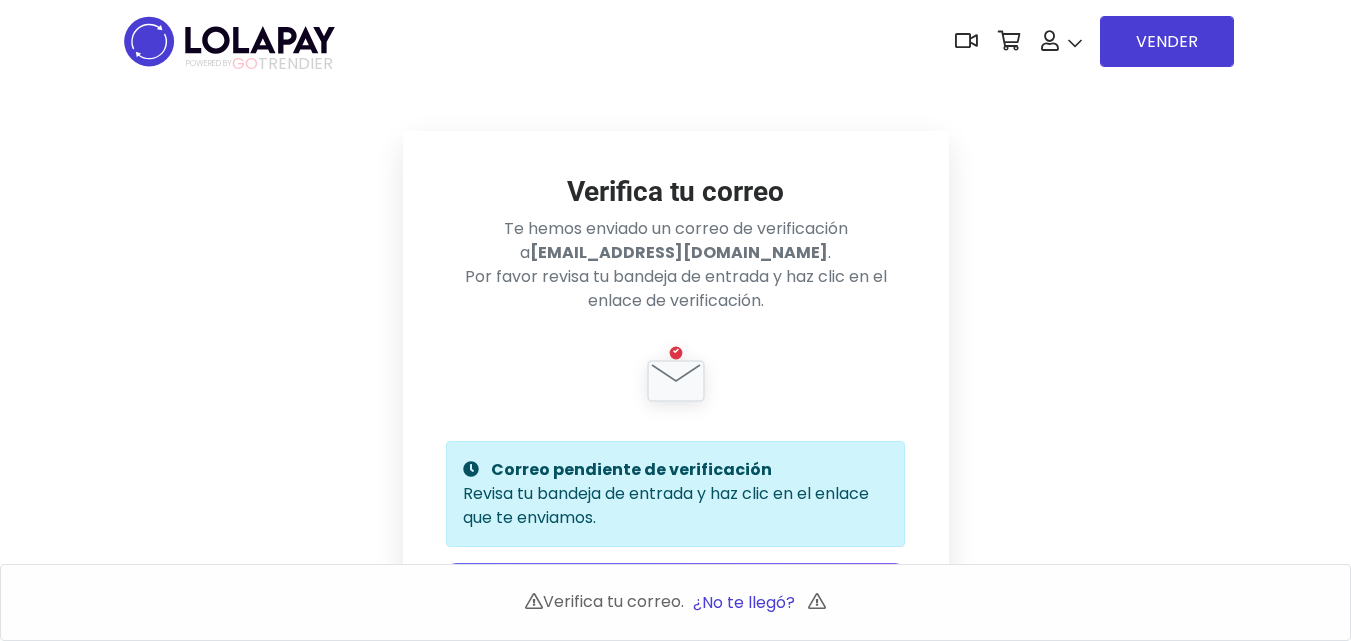 click on "Correo pendiente de verificación
Revisa tu bandeja de entrada y haz clic en el enlace que te enviamos." at bounding box center [675, 494] 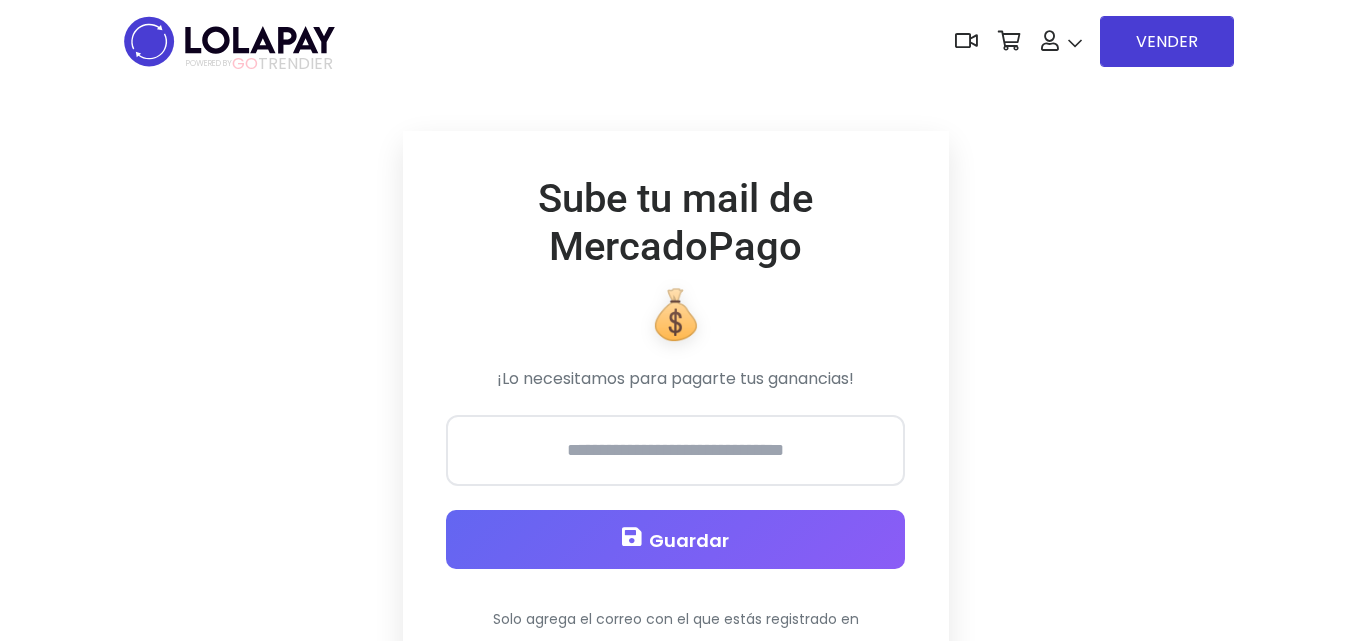 scroll, scrollTop: 0, scrollLeft: 0, axis: both 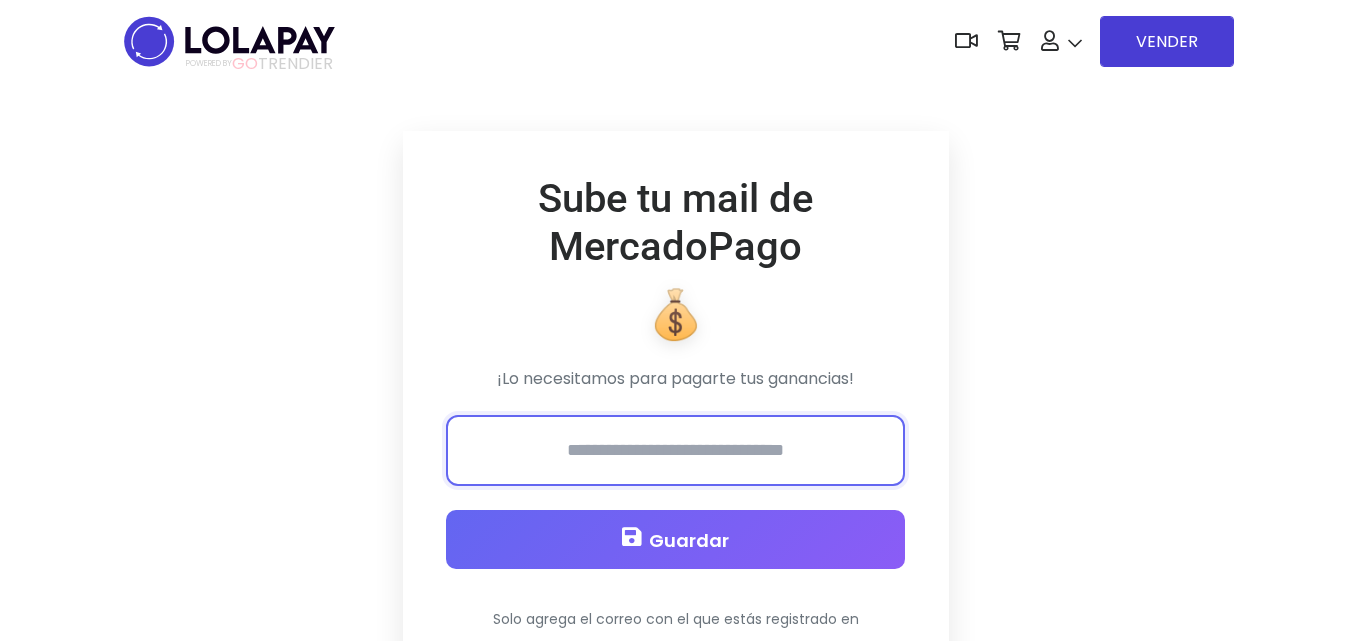 click at bounding box center [675, 450] 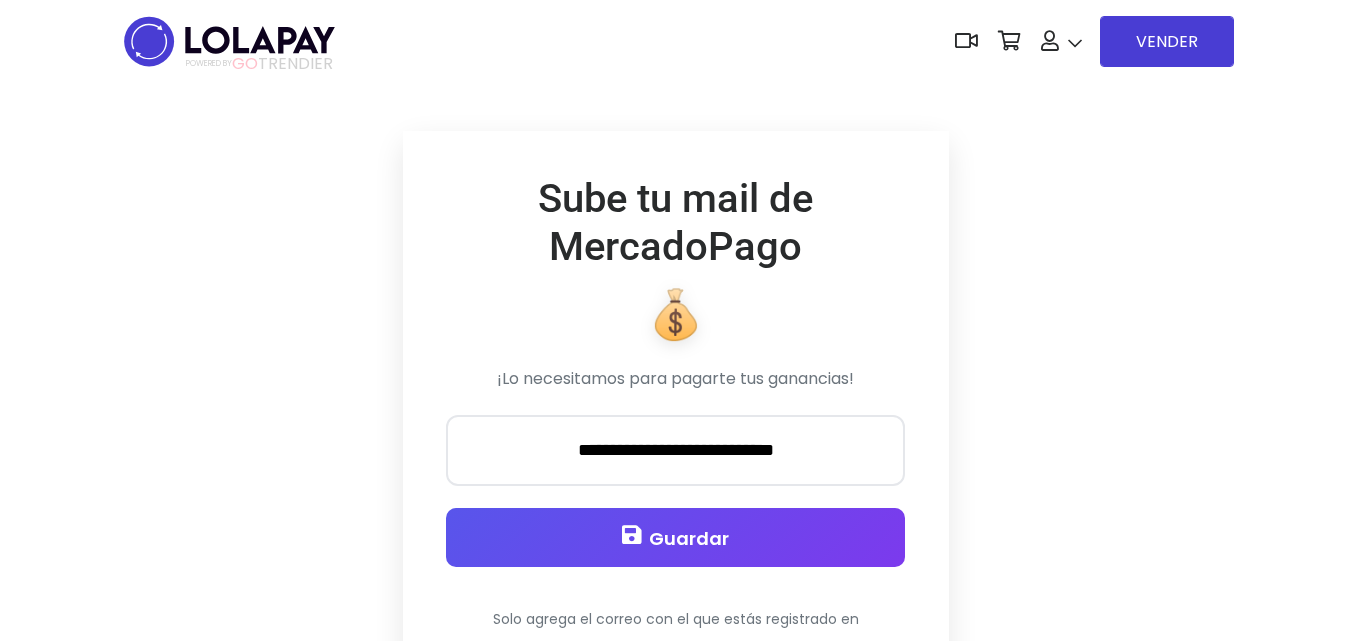 click on "Guardar" at bounding box center [689, 538] 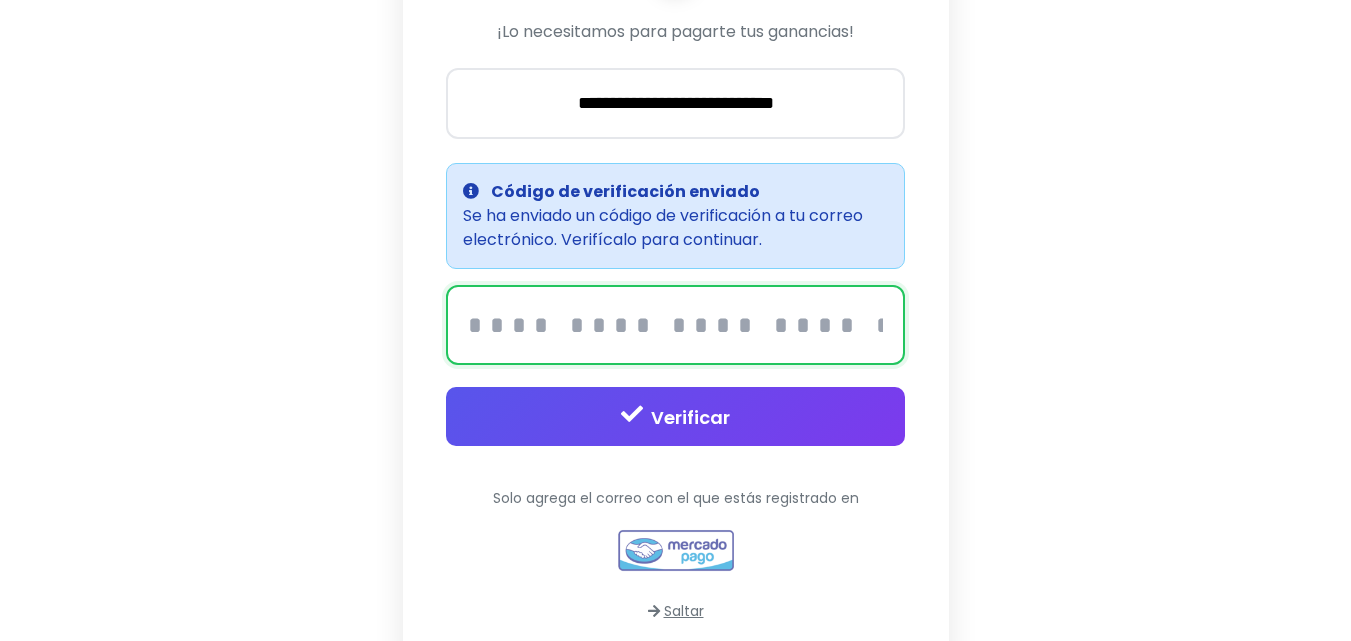 scroll, scrollTop: 450, scrollLeft: 0, axis: vertical 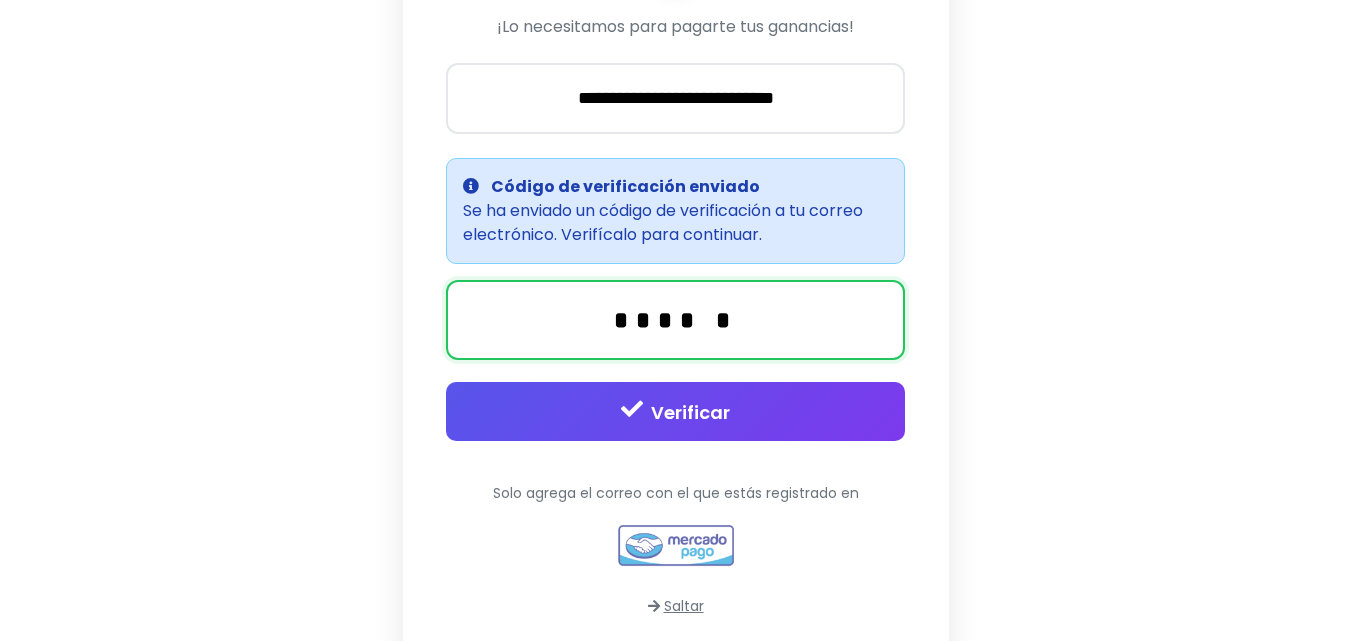 type on "******" 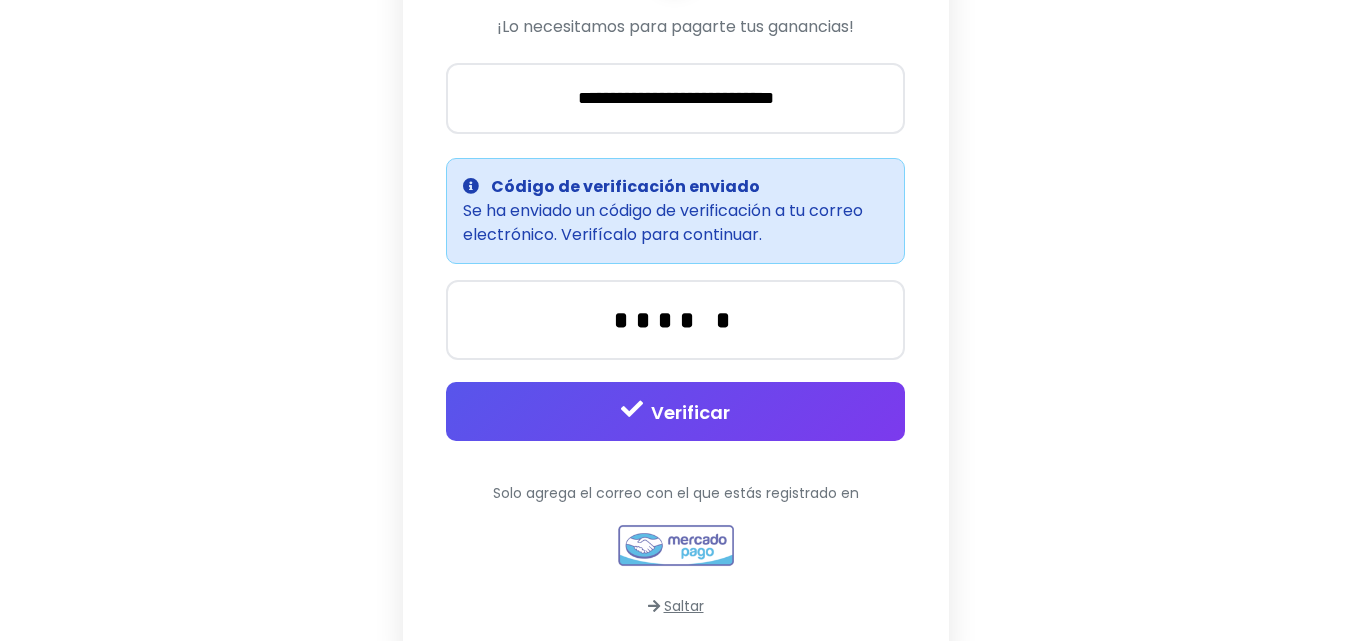 click on "Verificar" at bounding box center [690, 412] 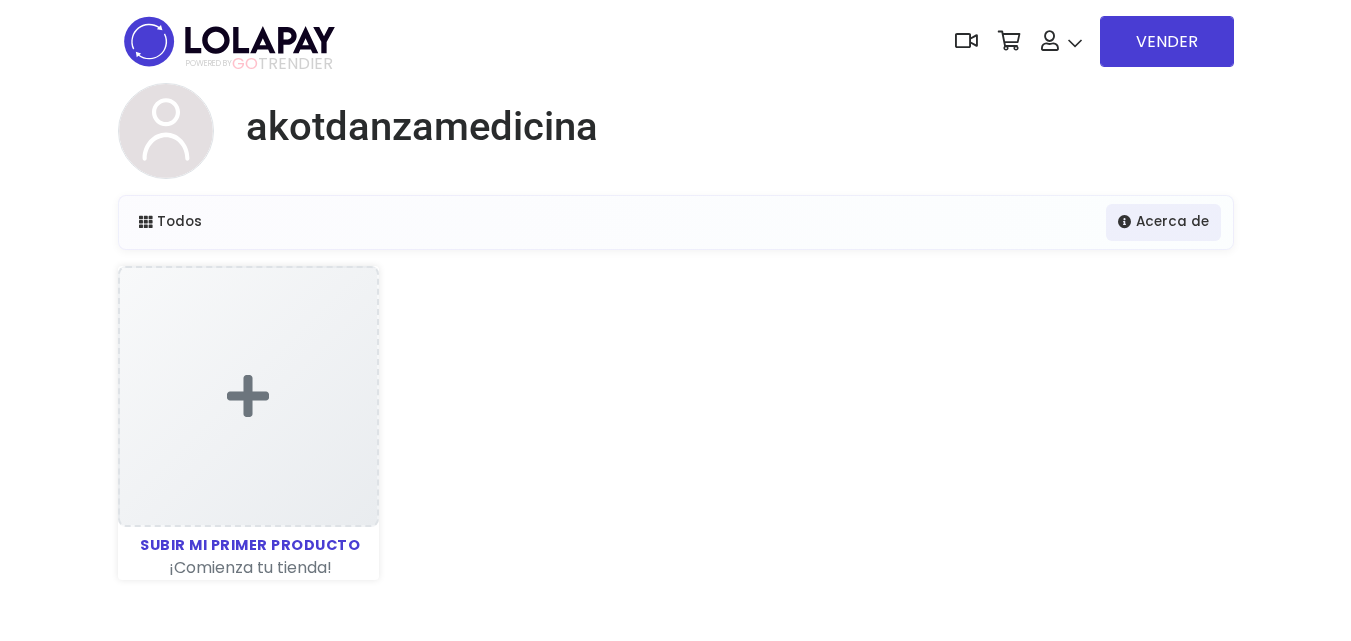 scroll, scrollTop: 0, scrollLeft: 0, axis: both 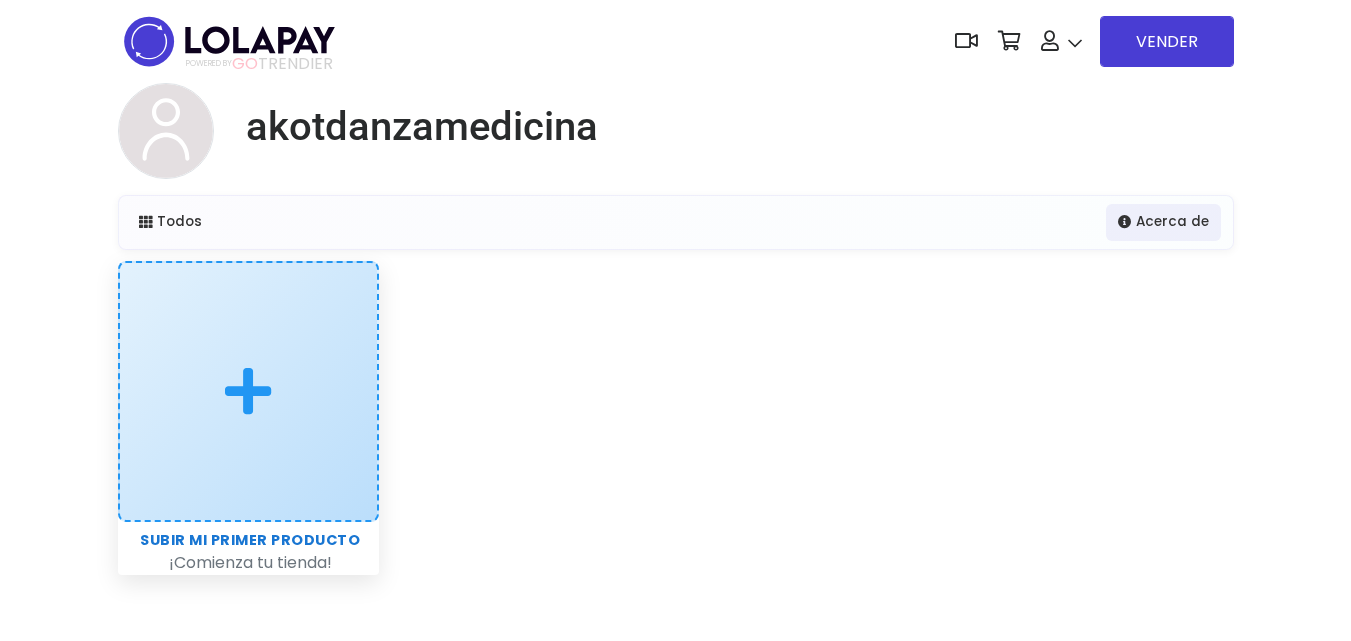 click at bounding box center [248, 391] 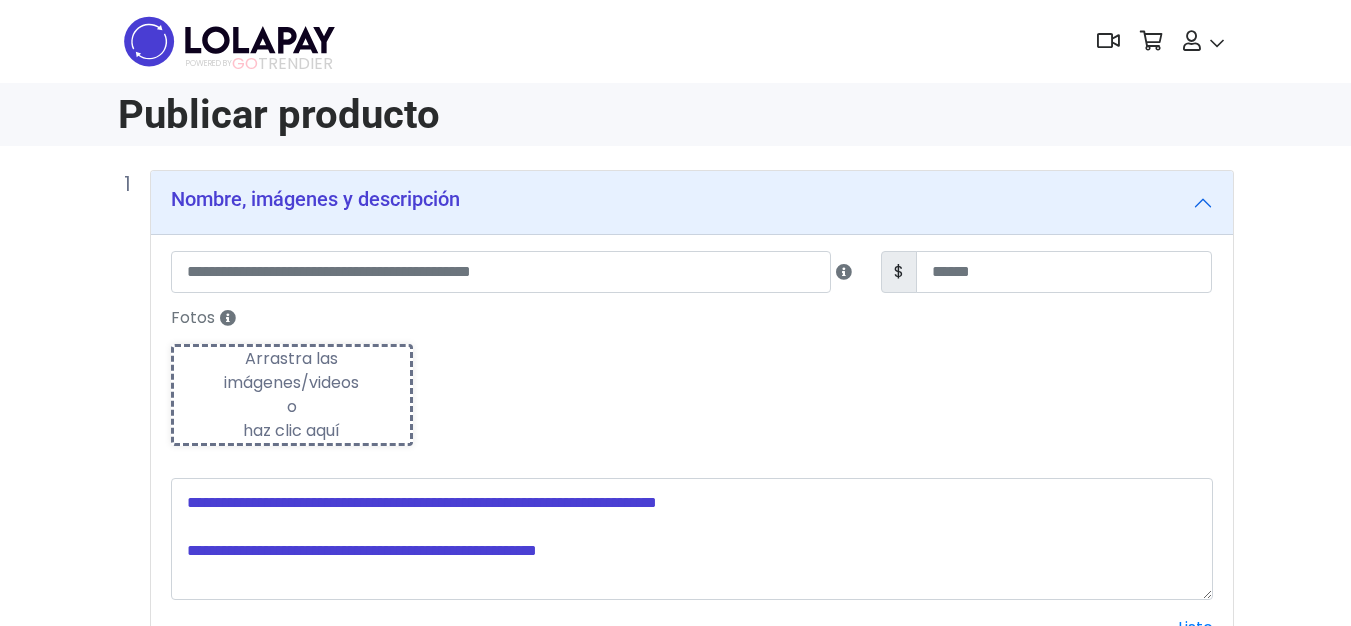 scroll, scrollTop: 0, scrollLeft: 0, axis: both 